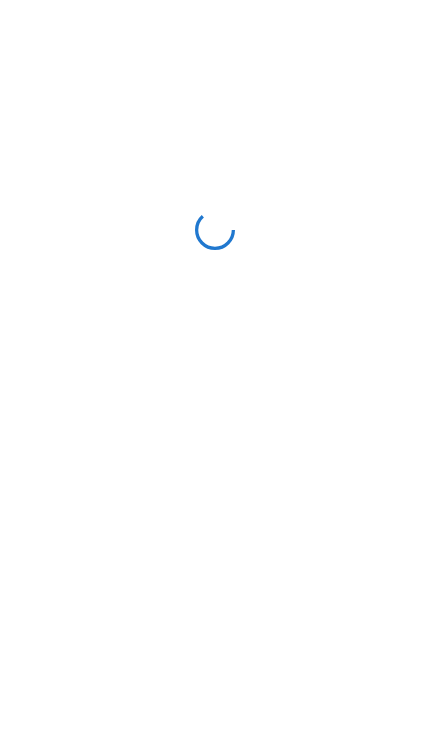 scroll, scrollTop: 0, scrollLeft: 0, axis: both 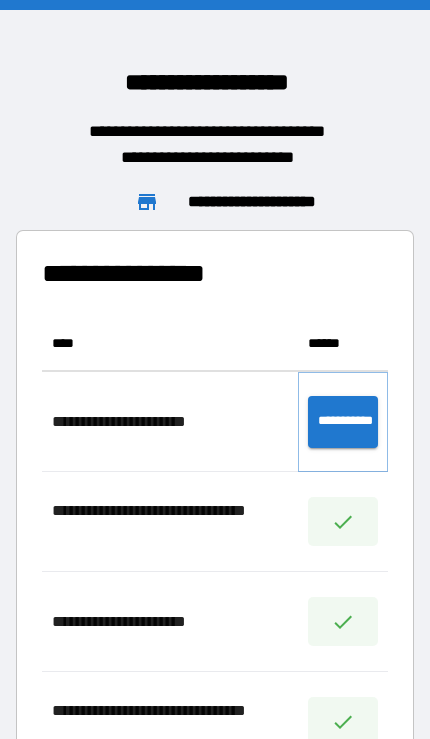 click on "**********" at bounding box center (343, 422) 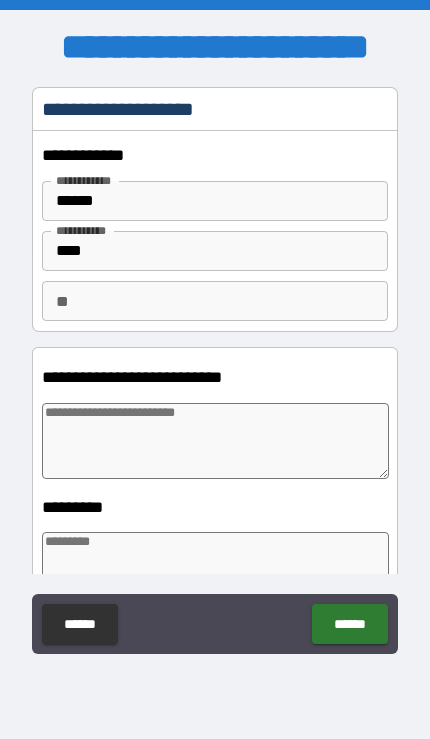type on "*" 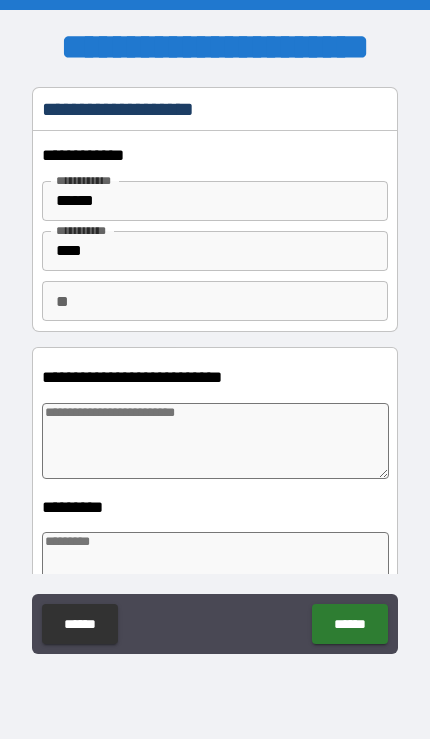 type on "*" 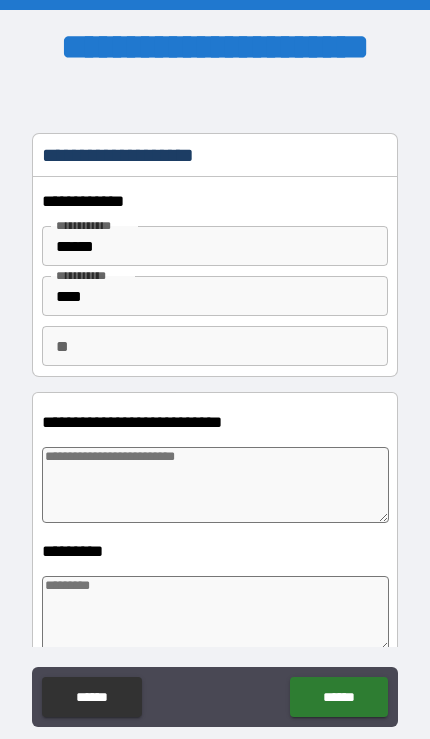click on "**" at bounding box center (214, 346) 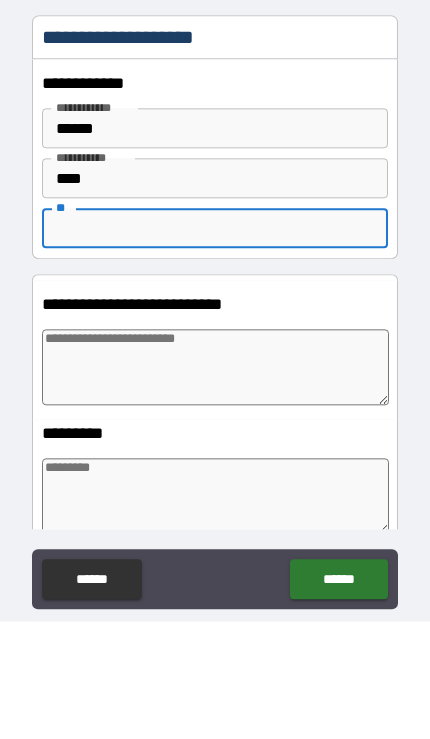 type on "*" 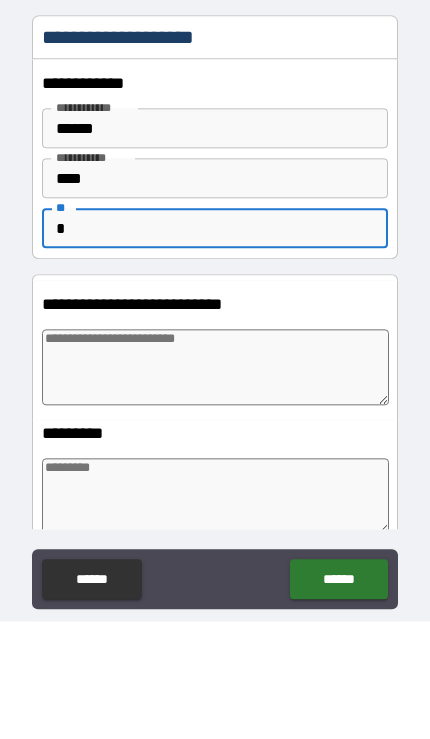 type on "*" 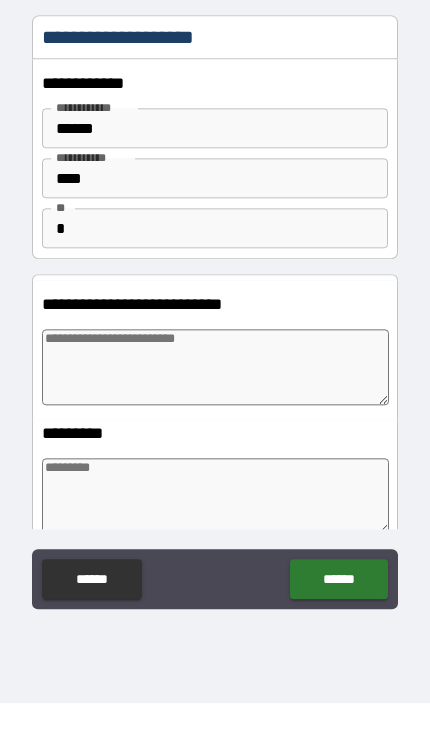 click at bounding box center (215, 403) 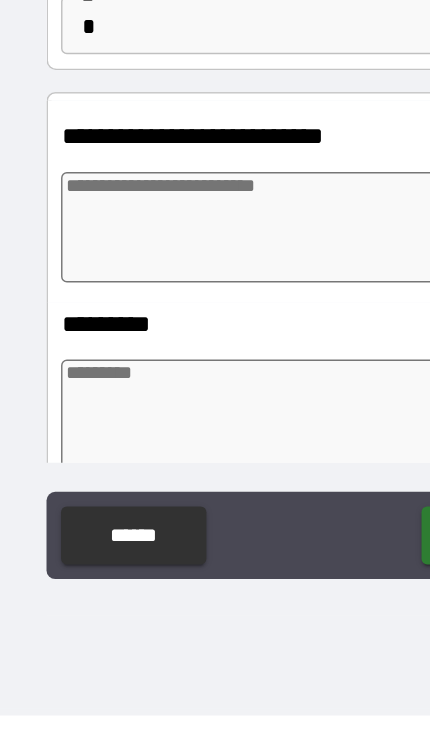 type on "*" 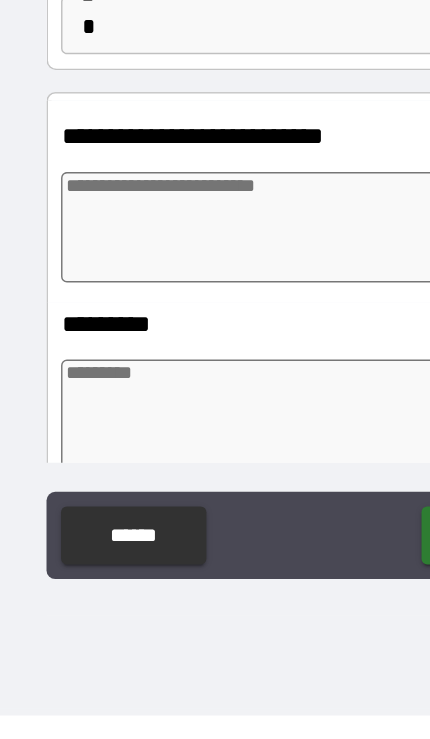 type on "*" 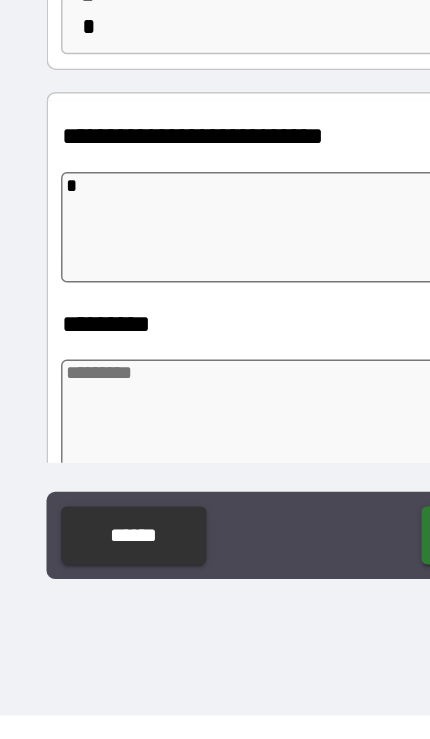 type on "*" 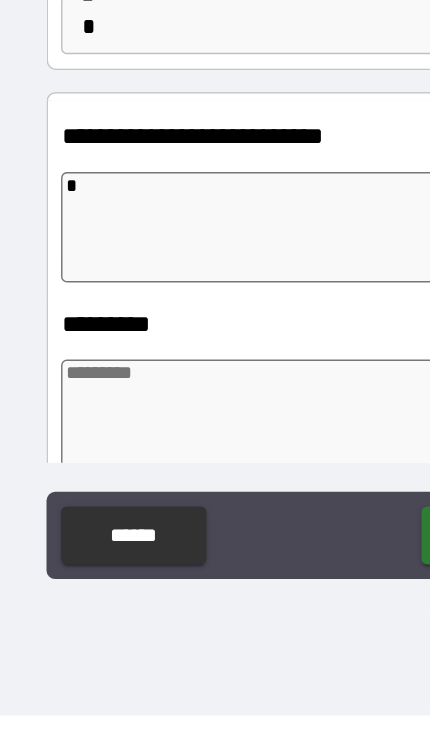 type on "*" 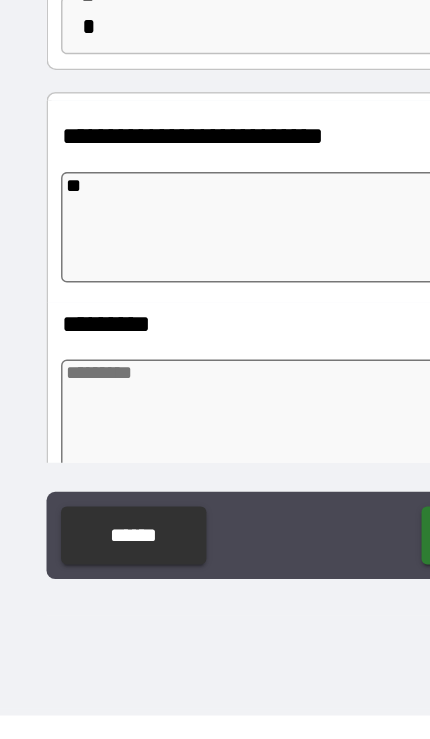 type on "*" 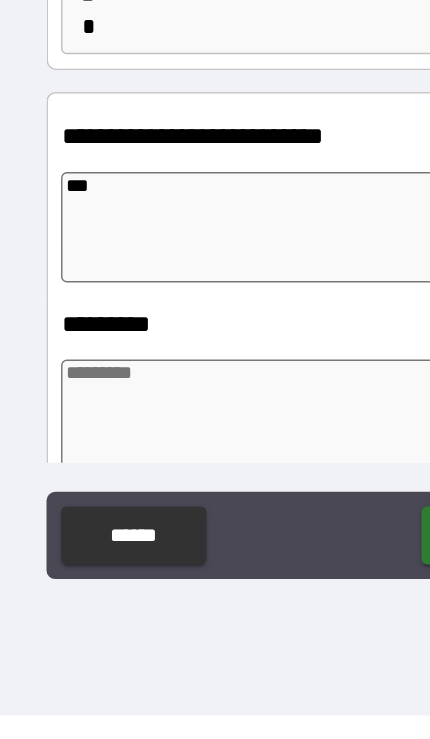 type on "*" 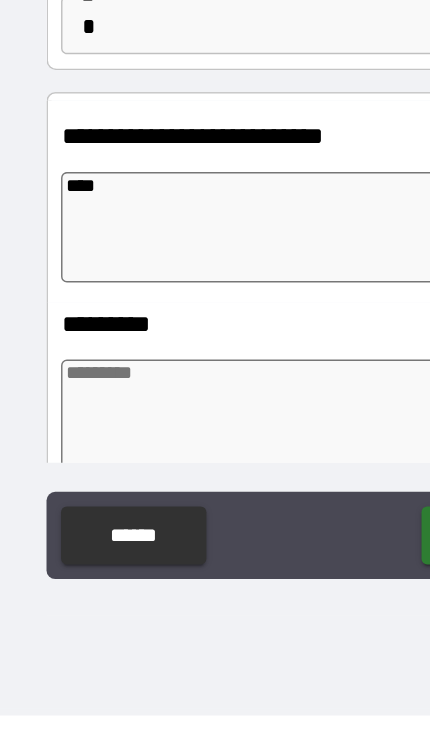 type on "*" 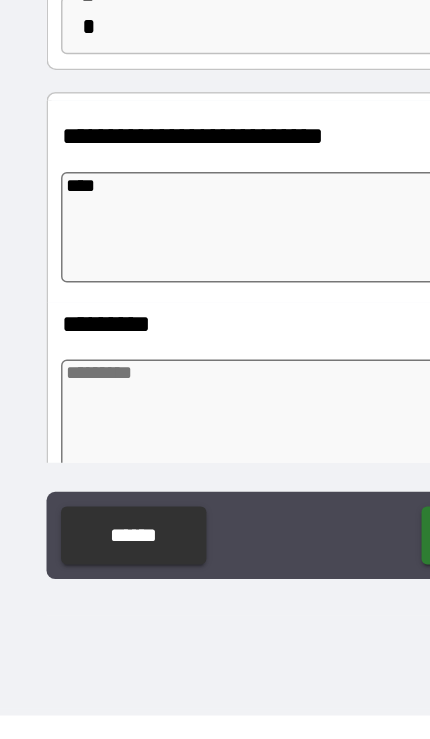 type on "*****" 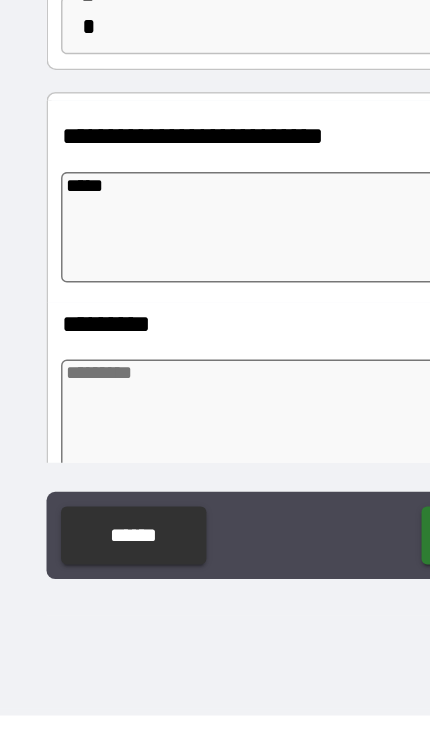 type on "*" 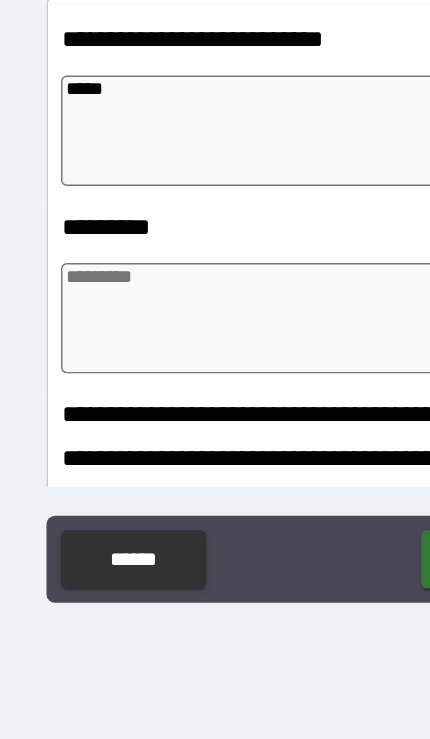 scroll, scrollTop: 95, scrollLeft: 0, axis: vertical 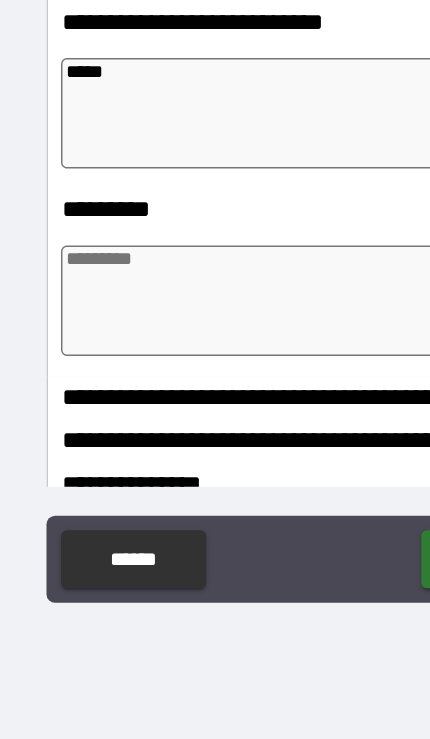 click at bounding box center (215, 437) 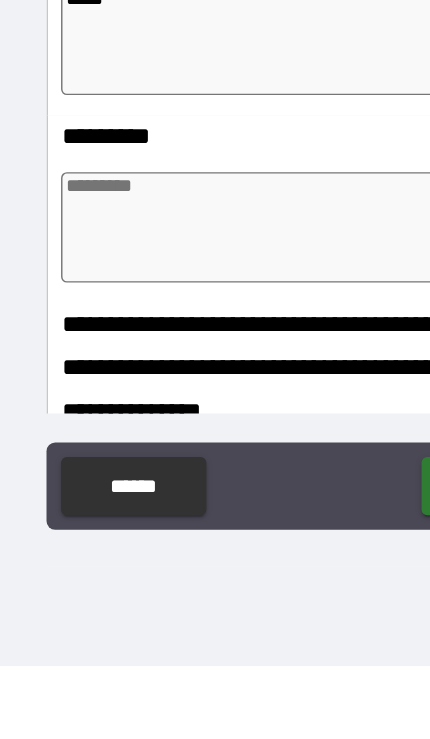 type on "*" 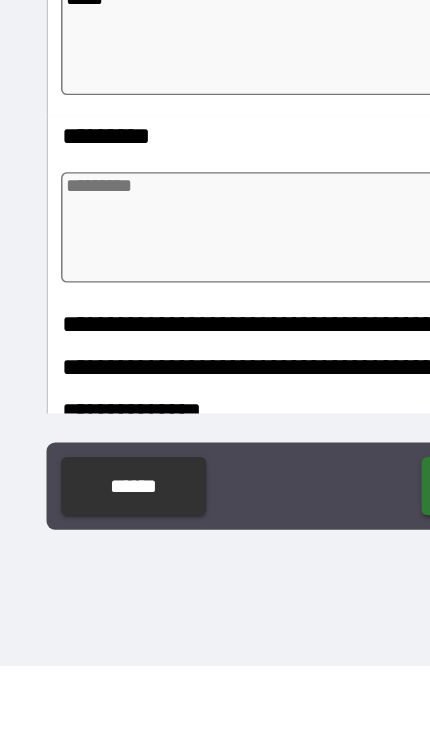 type on "*" 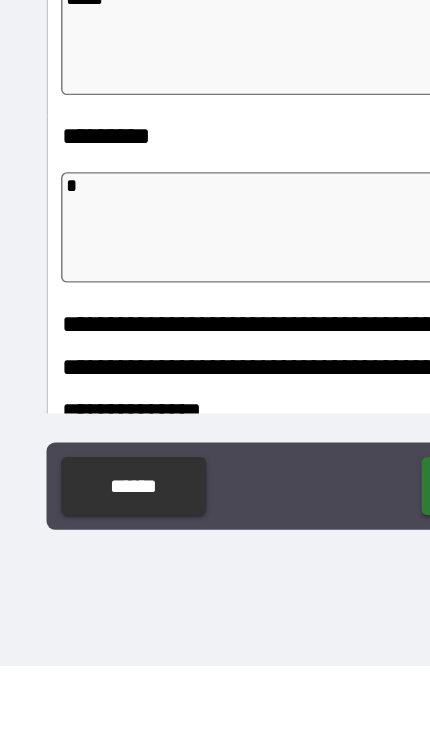 type on "*" 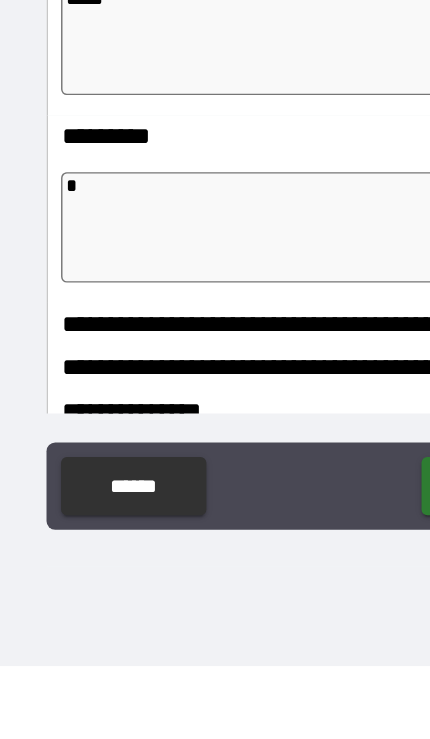 type on "*" 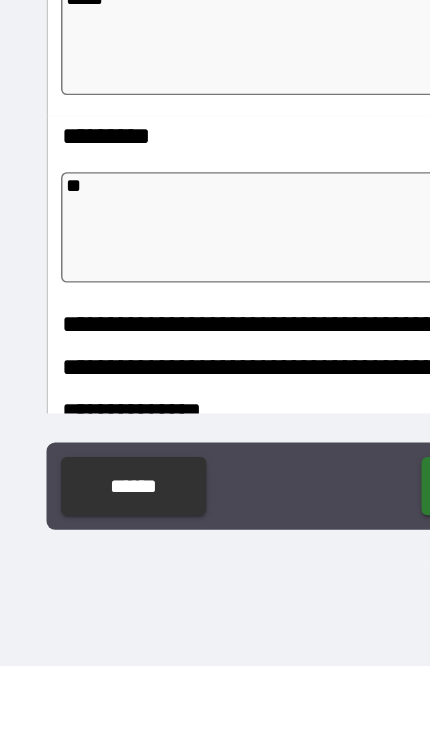 type on "*" 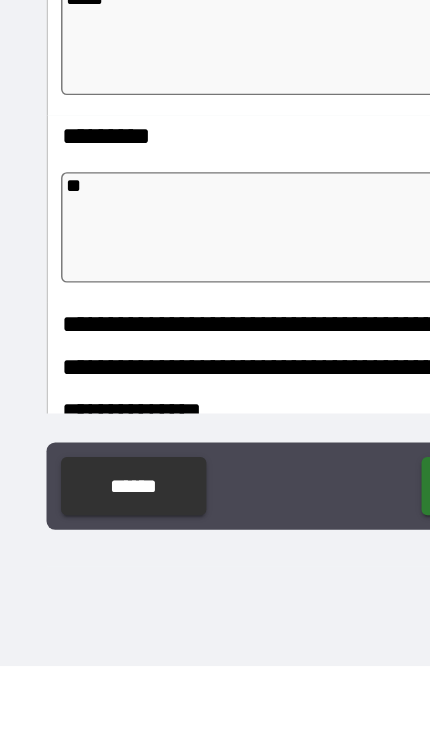 type on "*" 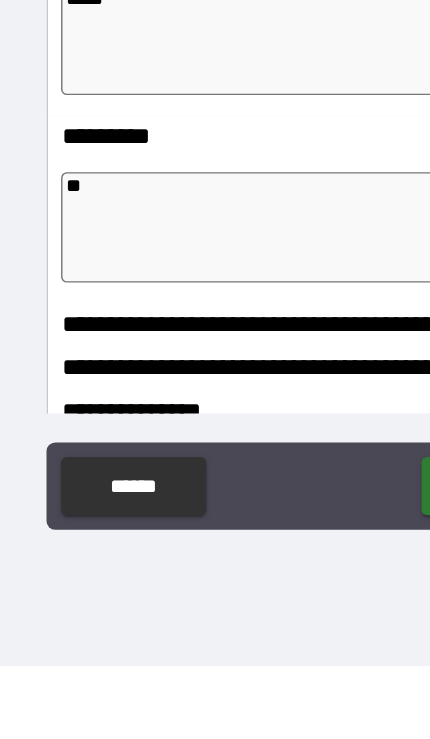 type on "*" 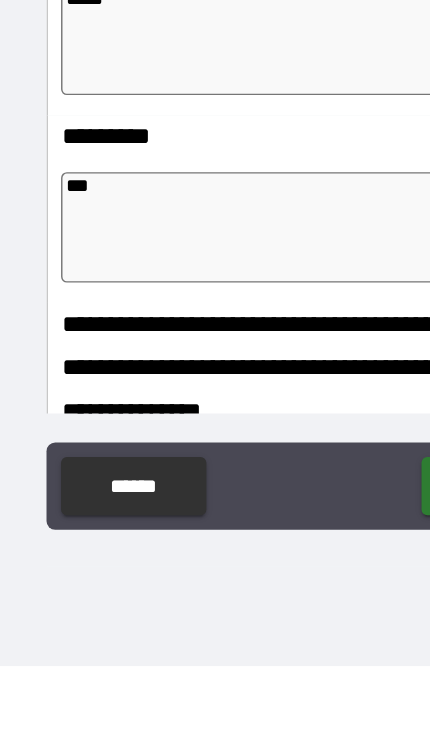 type on "*" 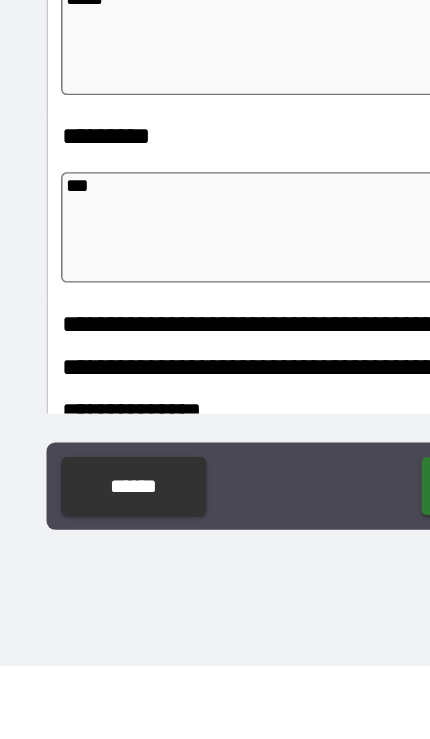 type on "*" 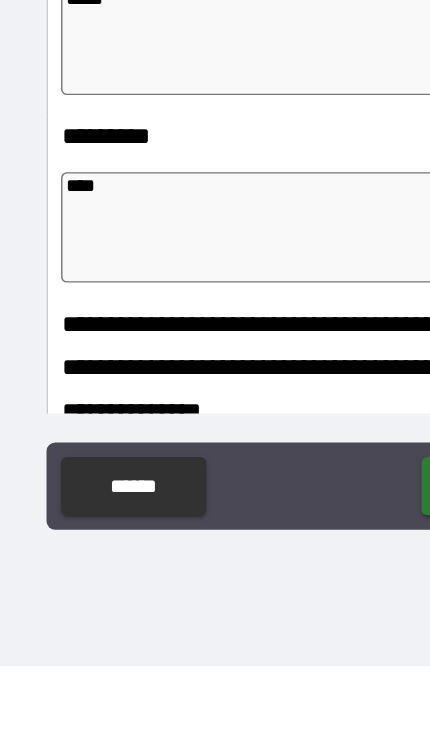 type on "*" 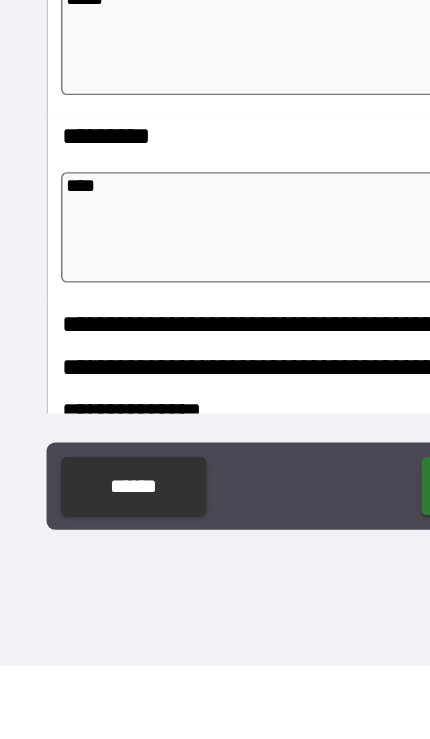type on "*" 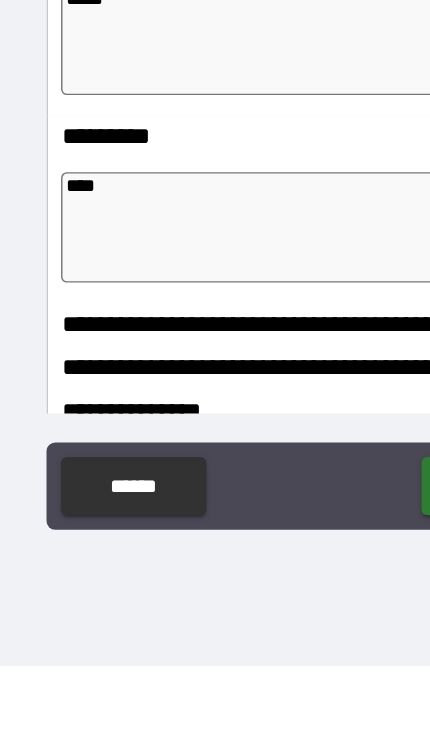 type on "*" 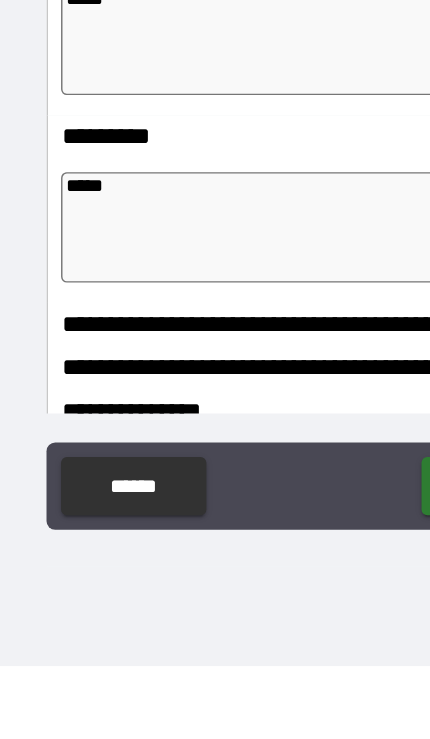 type on "*" 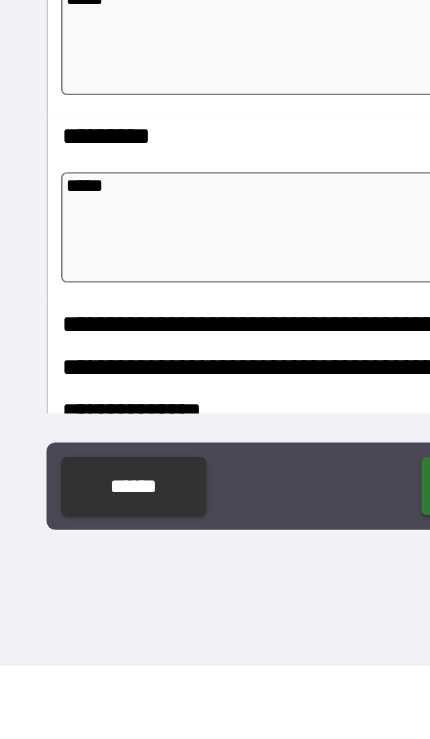 type on "*" 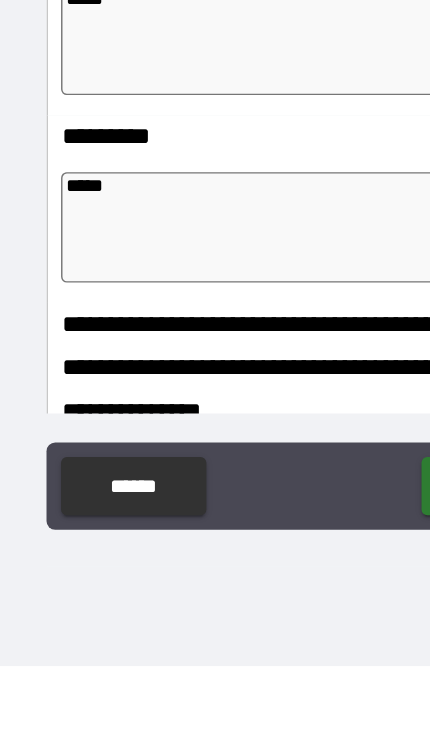 type on "*" 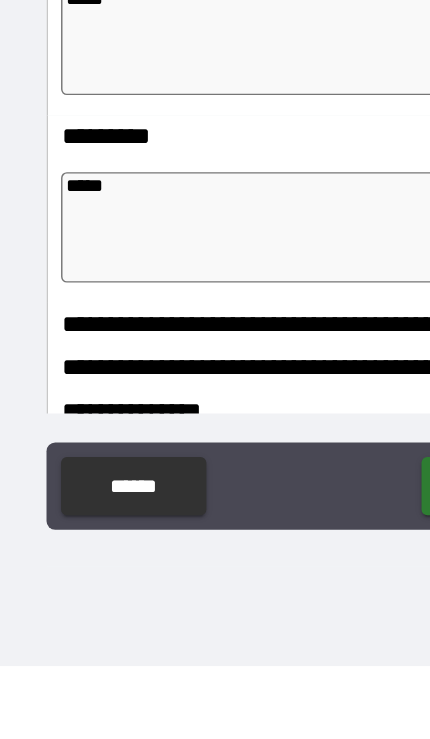 type on "*****" 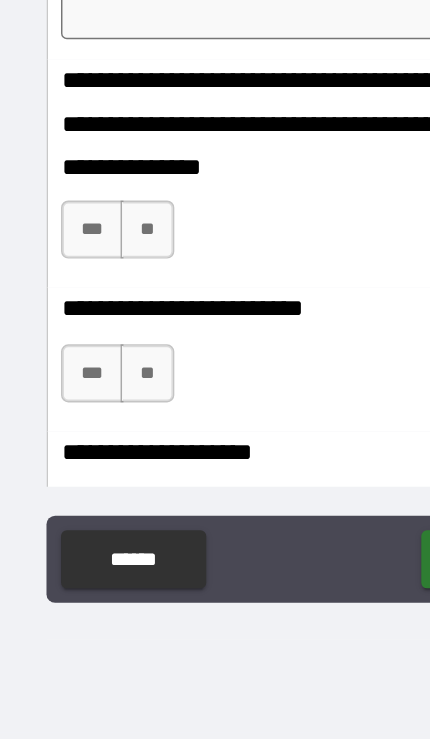 scroll, scrollTop: 331, scrollLeft: 0, axis: vertical 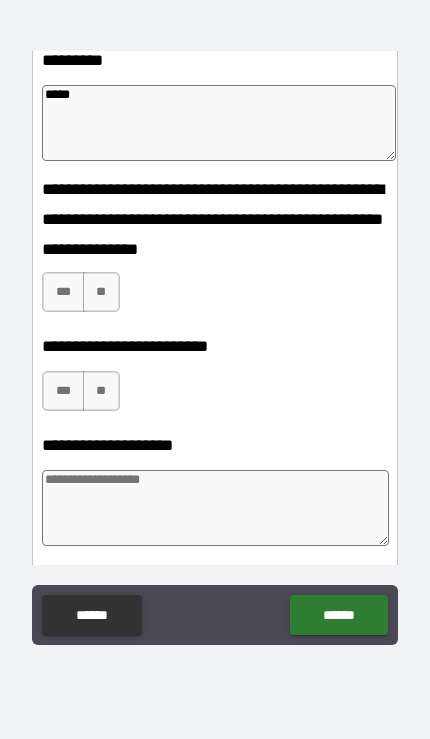 click on "**" at bounding box center [101, 292] 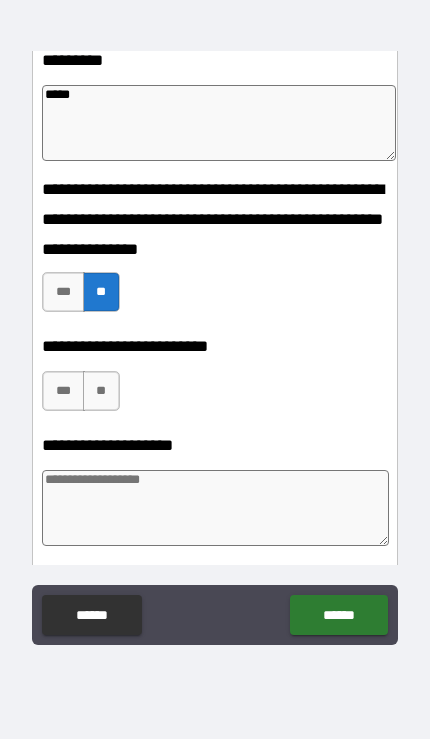 type on "*" 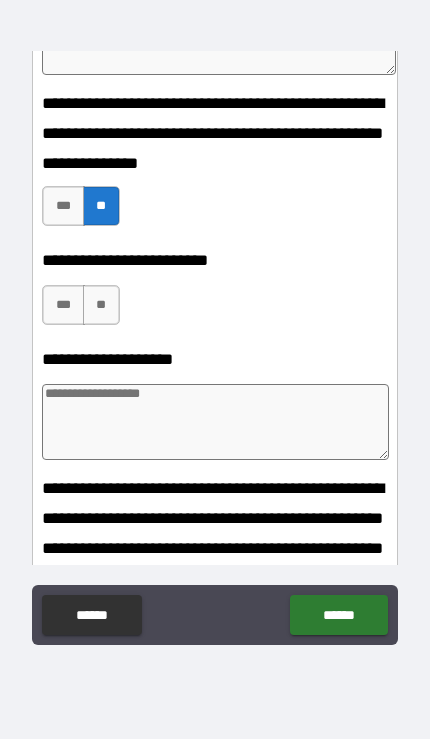 scroll, scrollTop: 517, scrollLeft: 0, axis: vertical 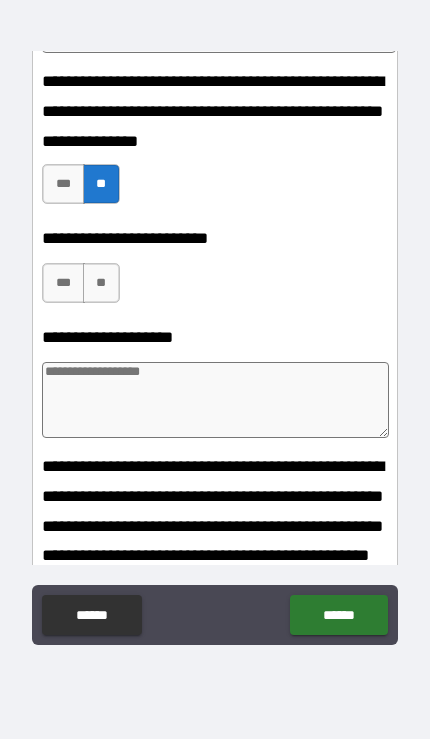 click on "**" at bounding box center (101, 283) 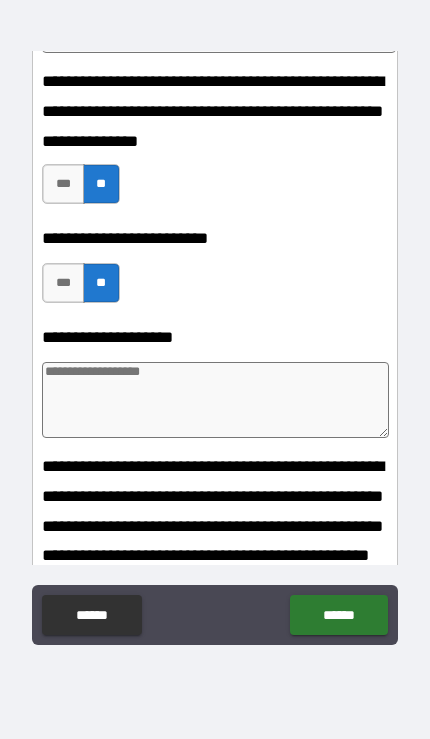 type on "*" 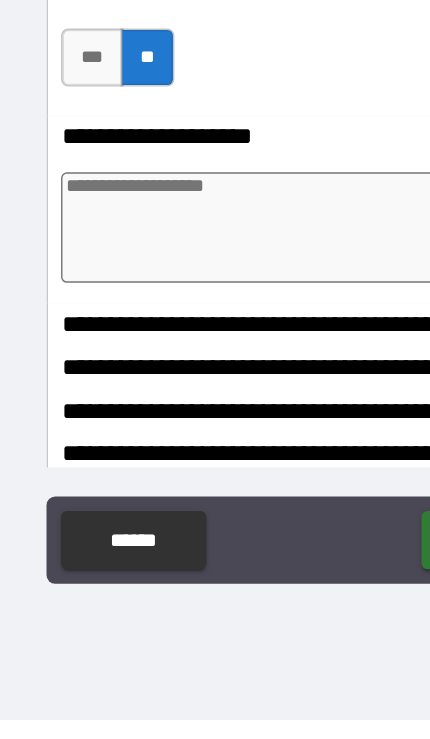 type on "*" 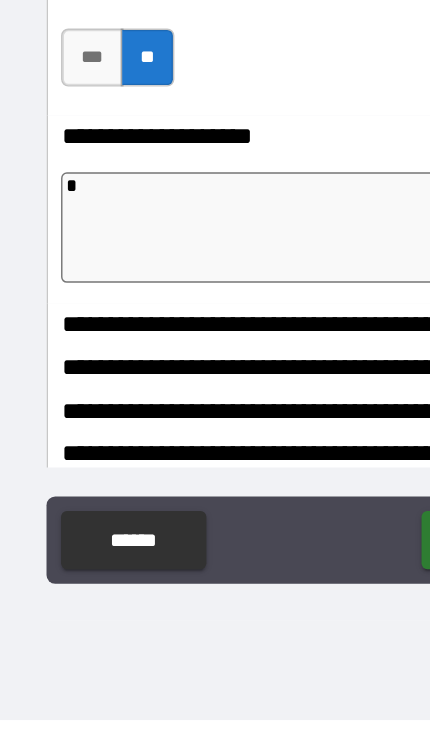 type on "*" 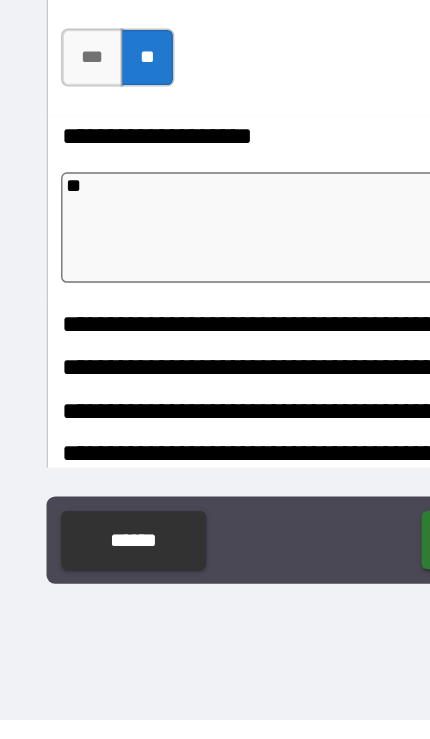 type on "*" 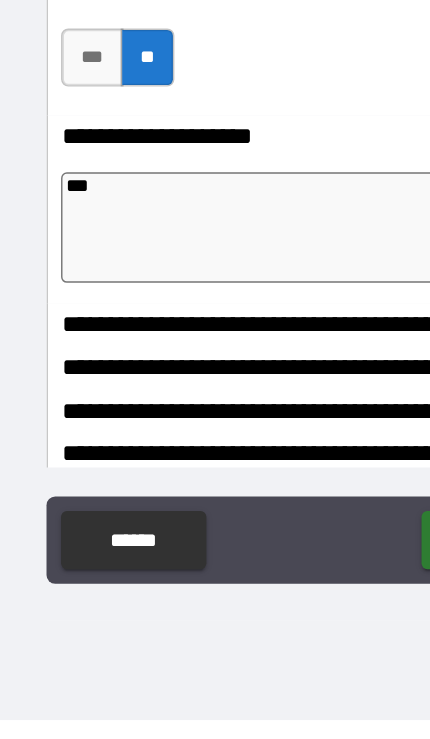 type on "*" 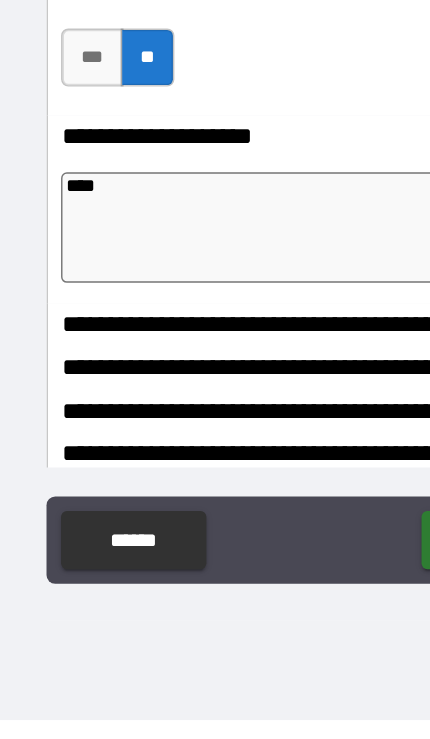 type on "*" 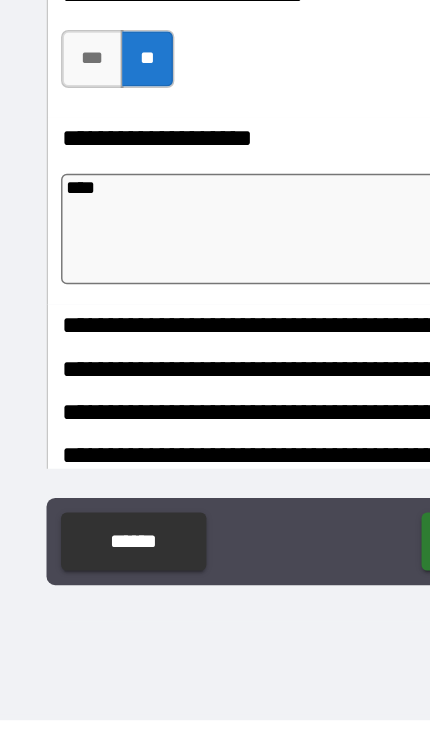 scroll, scrollTop: 82, scrollLeft: 0, axis: vertical 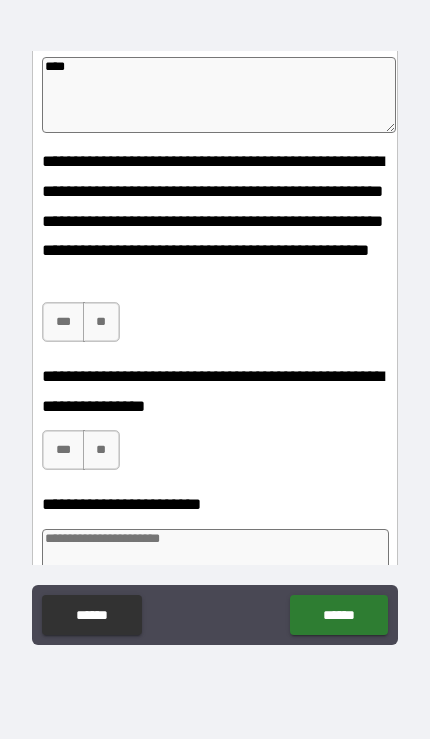 click on "**" at bounding box center [101, 322] 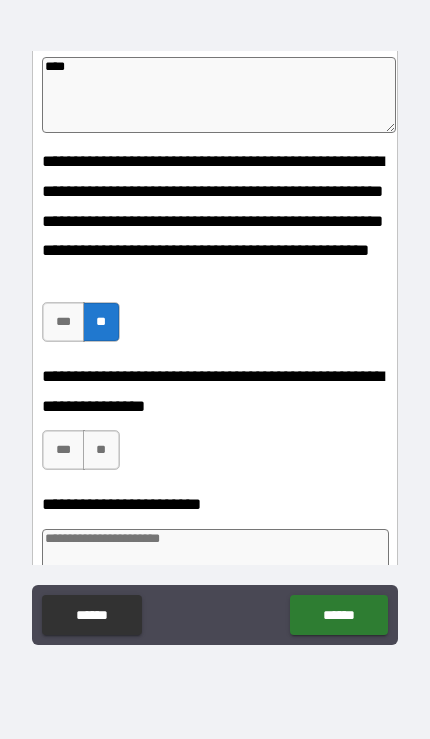 type on "*" 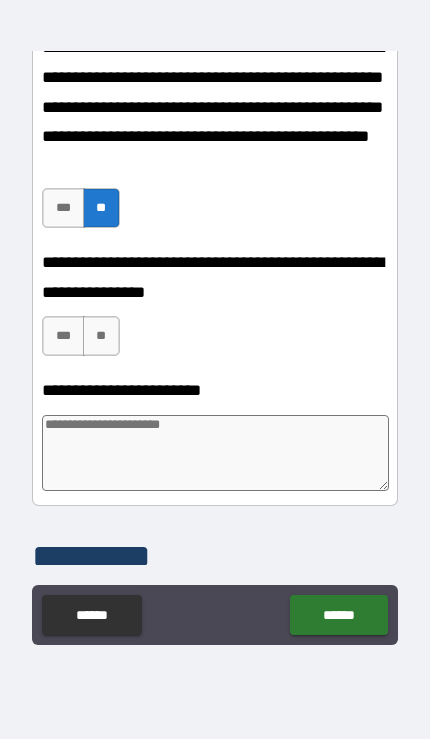 scroll, scrollTop: 937, scrollLeft: 0, axis: vertical 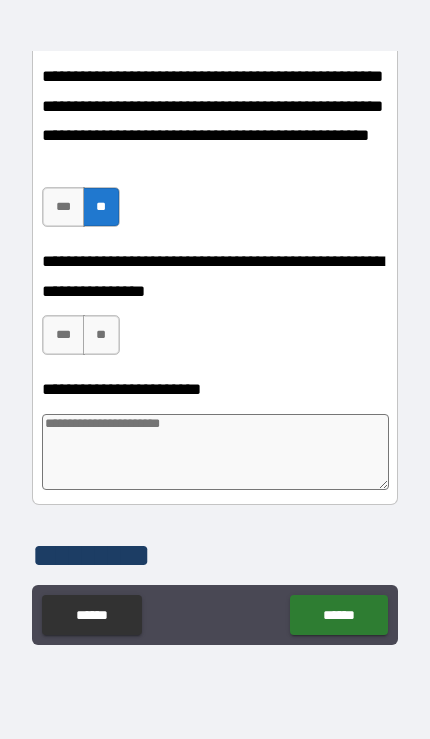 click on "**" at bounding box center (101, 335) 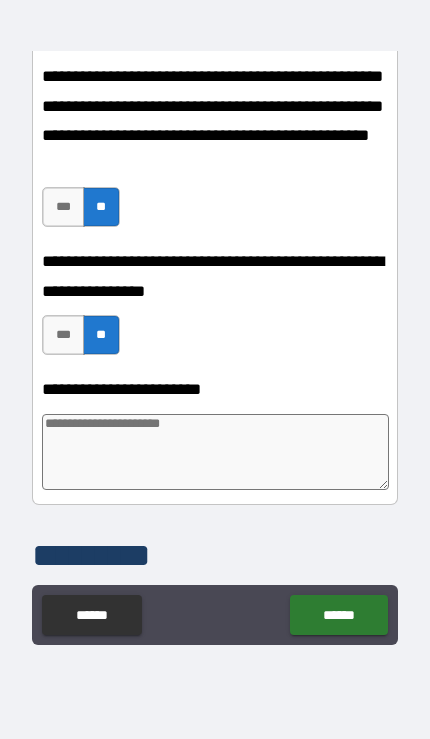 type on "*" 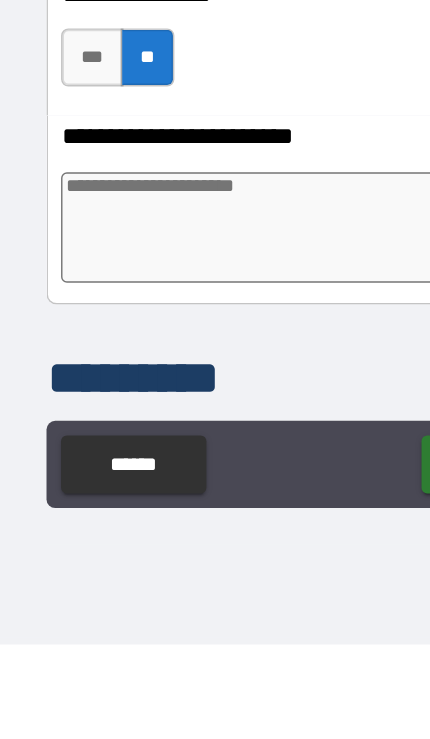 type on "*" 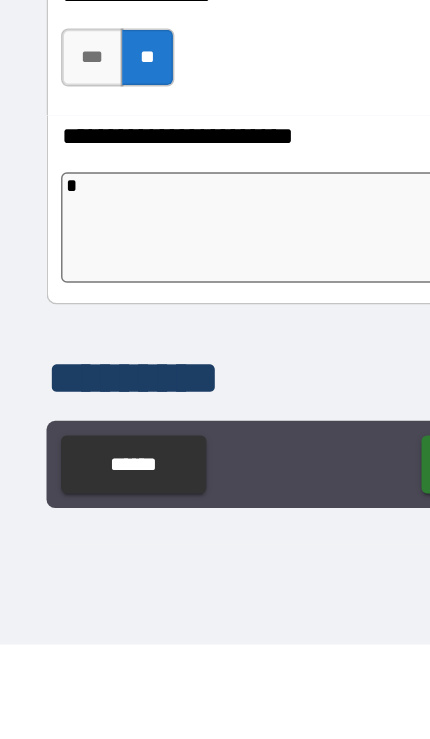 type on "*" 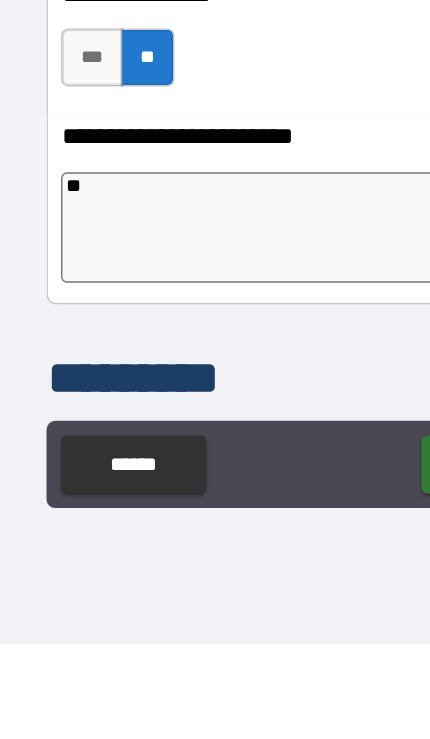 type on "*" 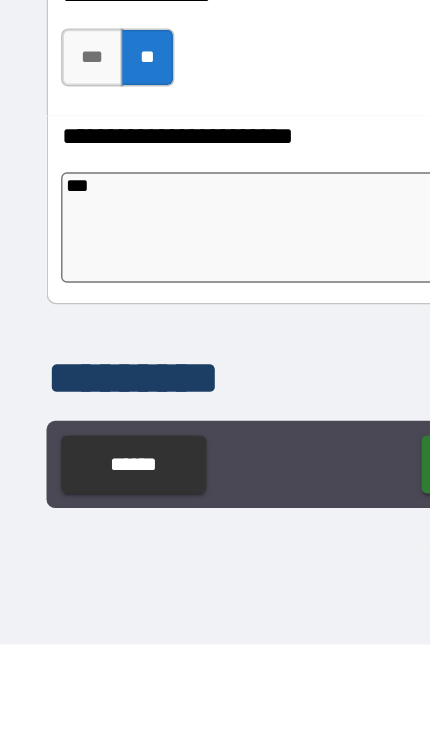 type on "*" 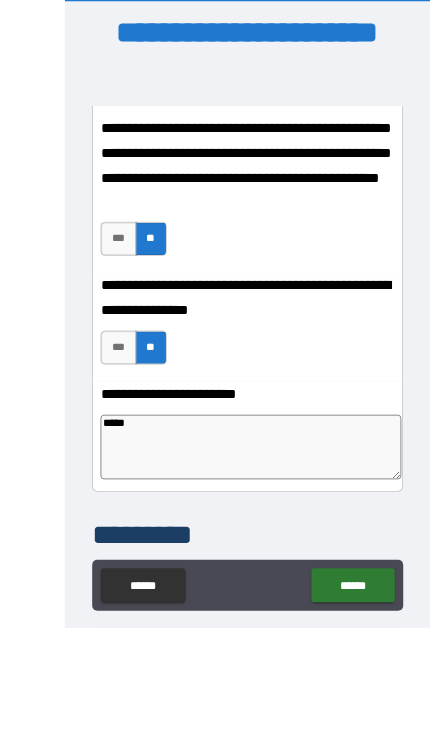 scroll, scrollTop: 81, scrollLeft: 0, axis: vertical 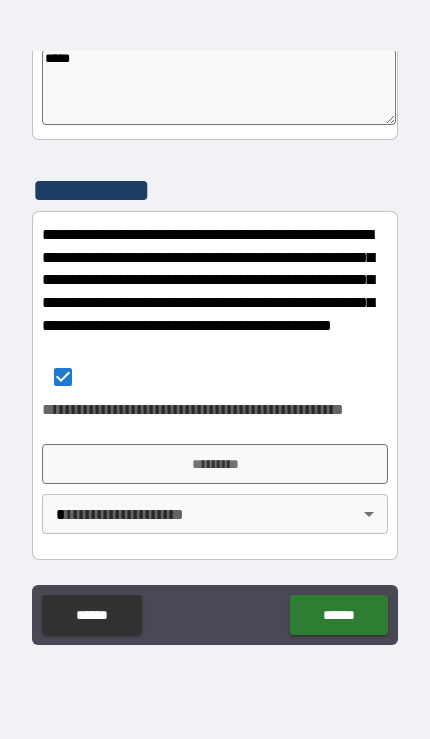 click on "**********" at bounding box center (215, 328) 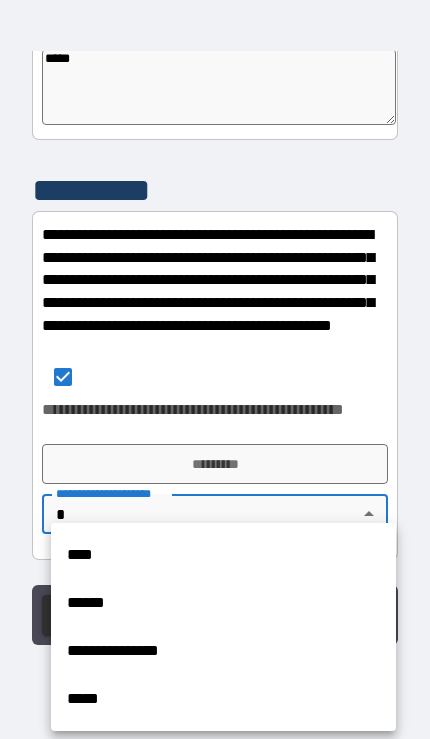 click on "****" at bounding box center [223, 555] 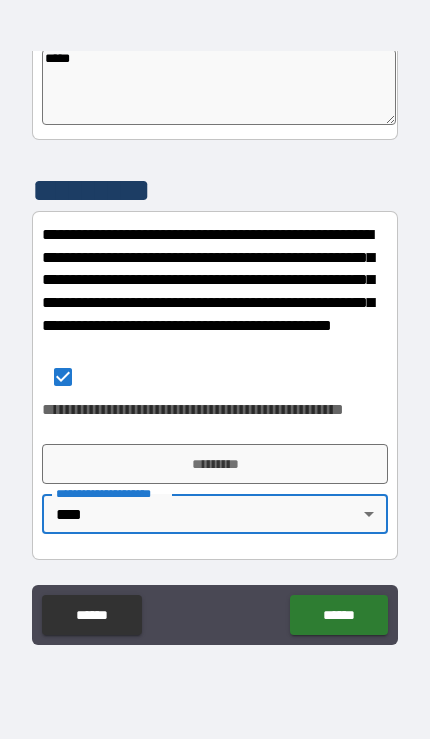 click on "*********" at bounding box center (214, 464) 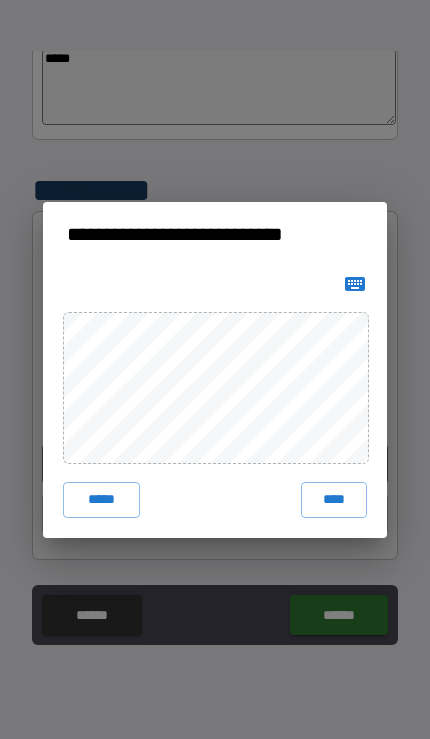 click on "****" at bounding box center (334, 500) 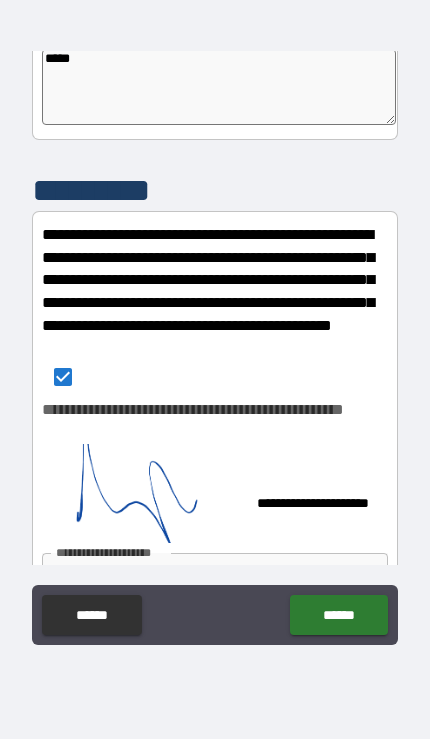 click on "******" at bounding box center [338, 615] 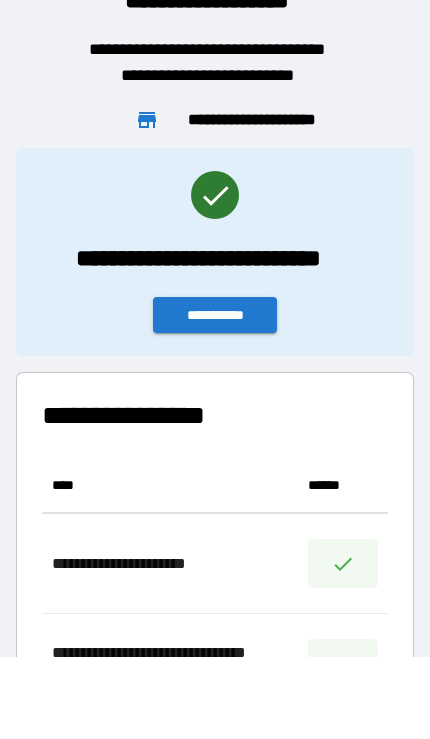 scroll, scrollTop: 1, scrollLeft: 1, axis: both 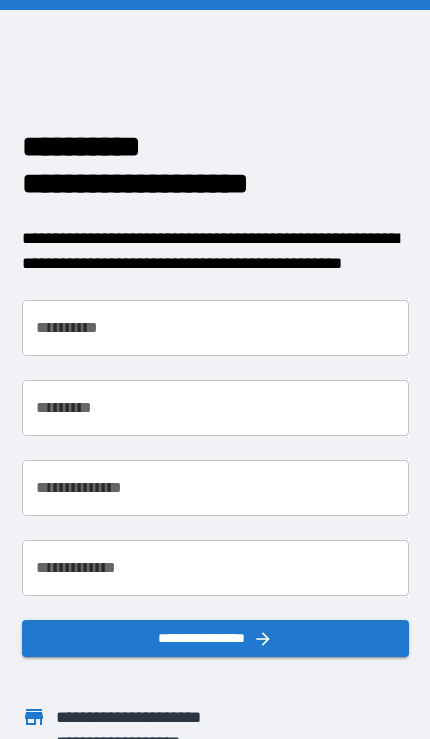 click on "**********" at bounding box center (215, 328) 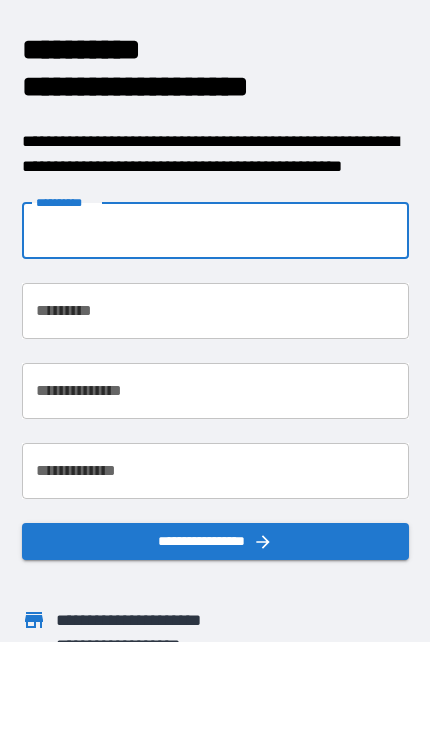 type on "******" 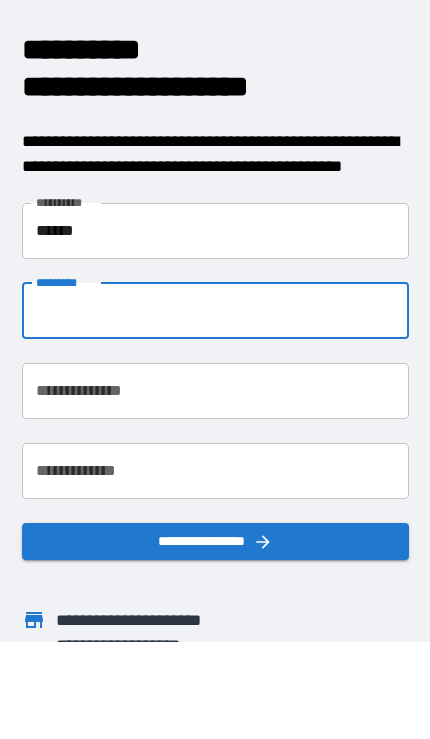 type on "****" 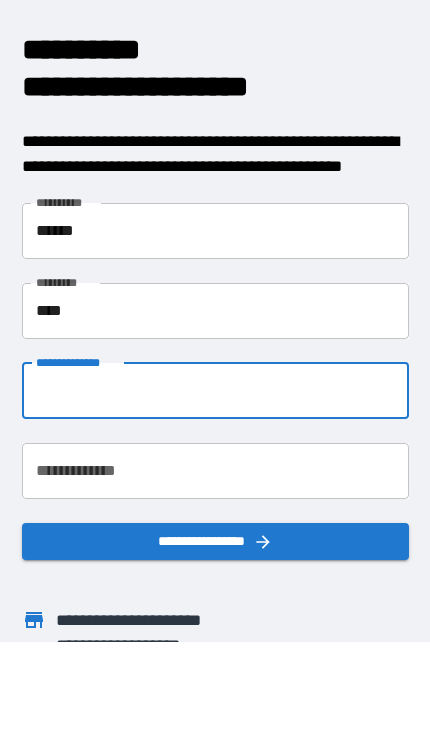 type on "**********" 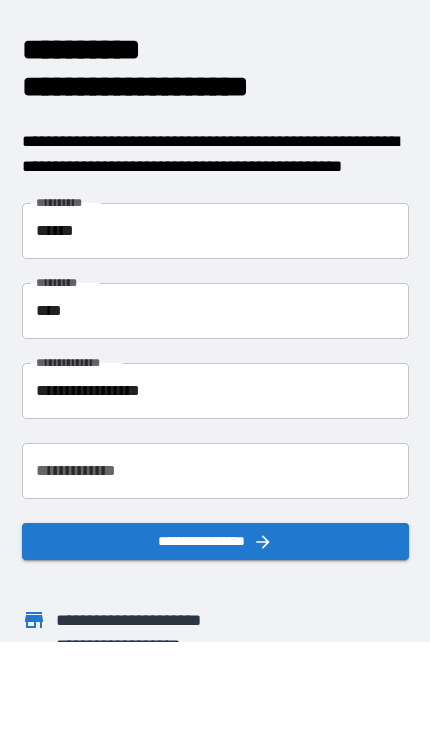 scroll, scrollTop: 82, scrollLeft: 0, axis: vertical 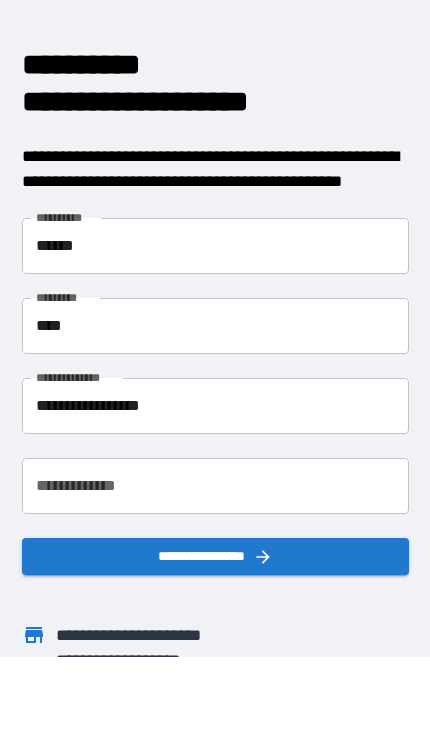 click on "**********" at bounding box center [215, 486] 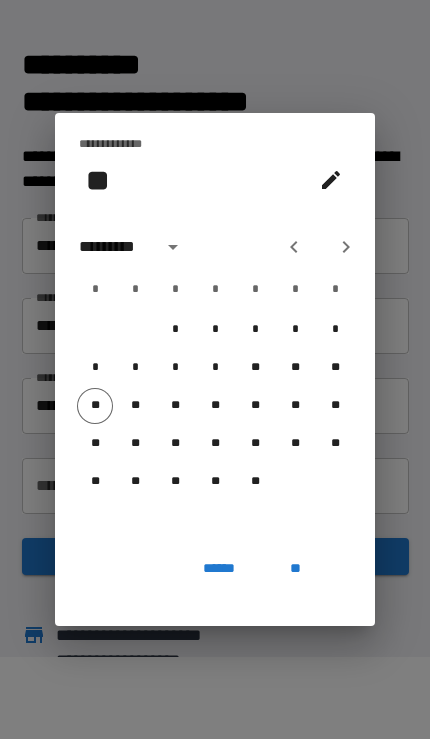 click at bounding box center [173, 247] 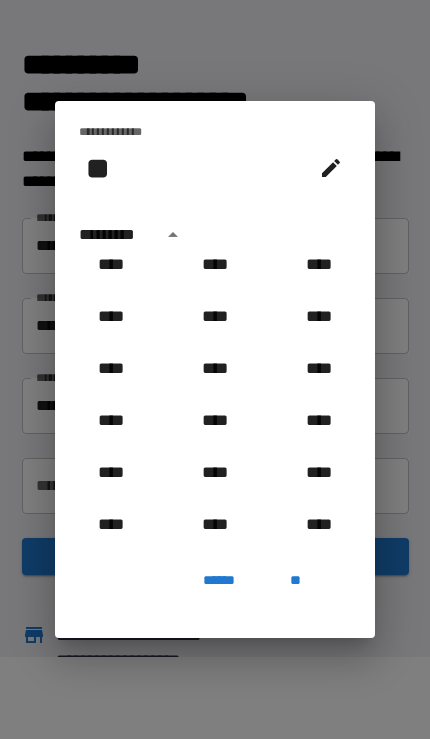scroll, scrollTop: 1053, scrollLeft: 0, axis: vertical 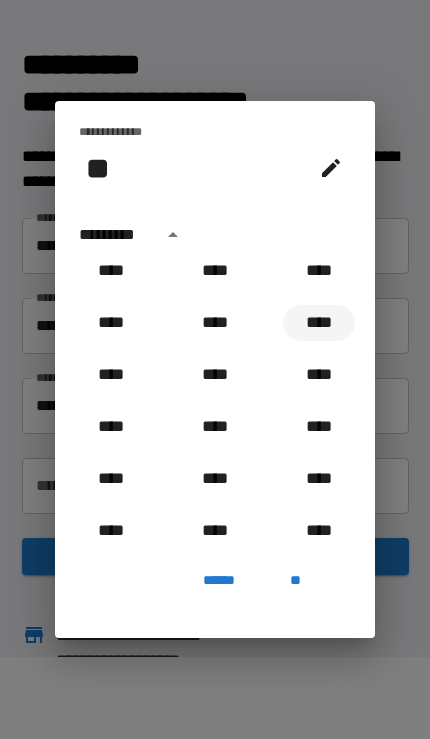 click on "****" at bounding box center (319, 323) 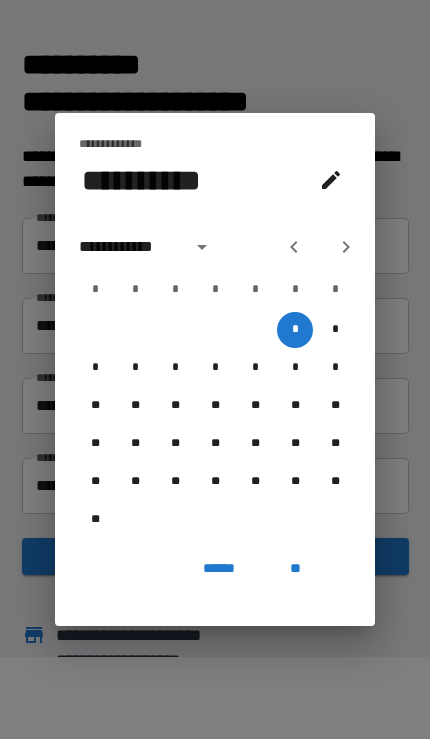 click 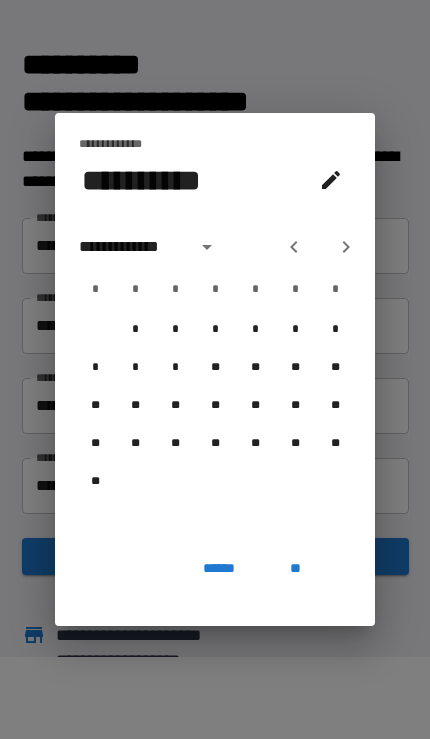 click 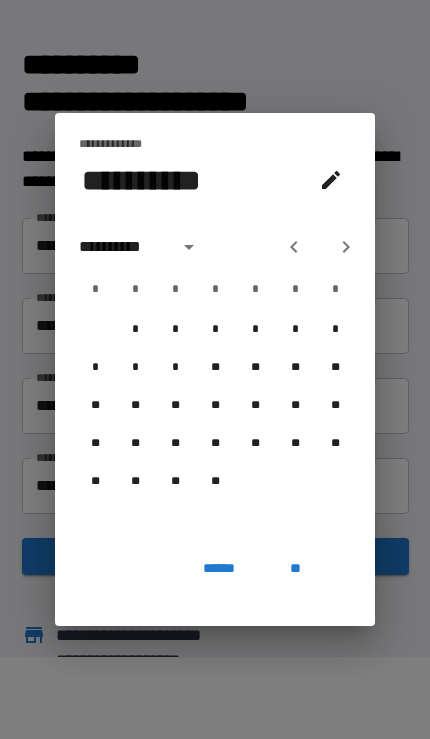 click 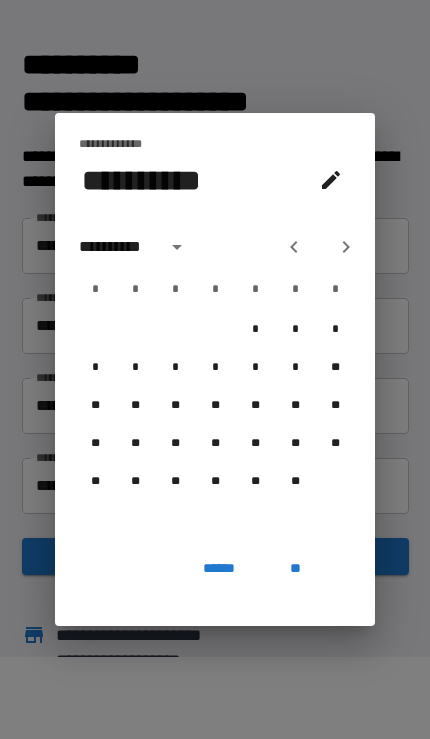 click 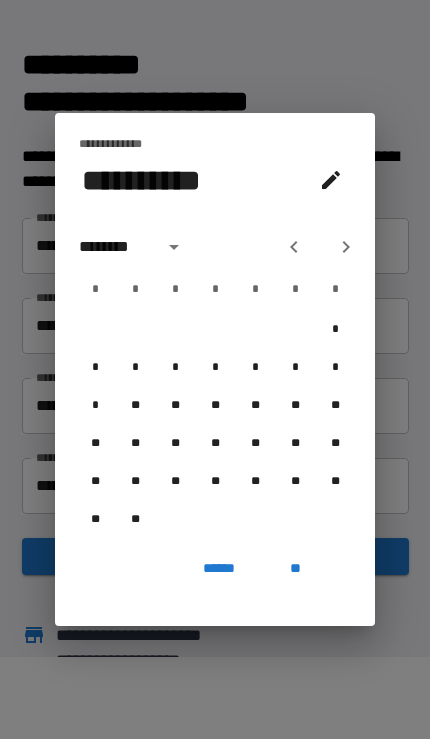 click 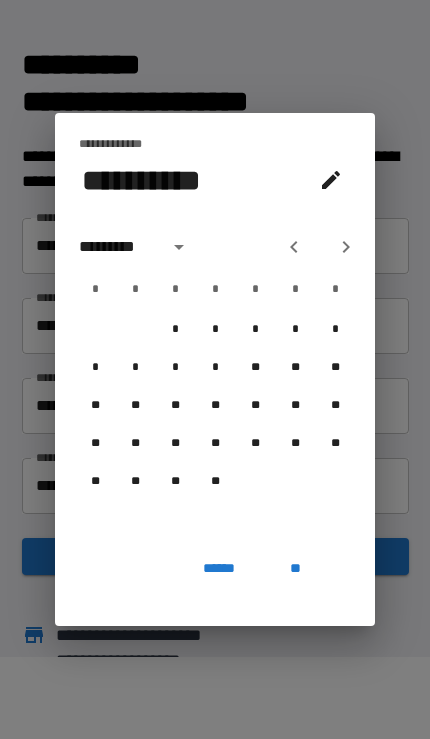 click 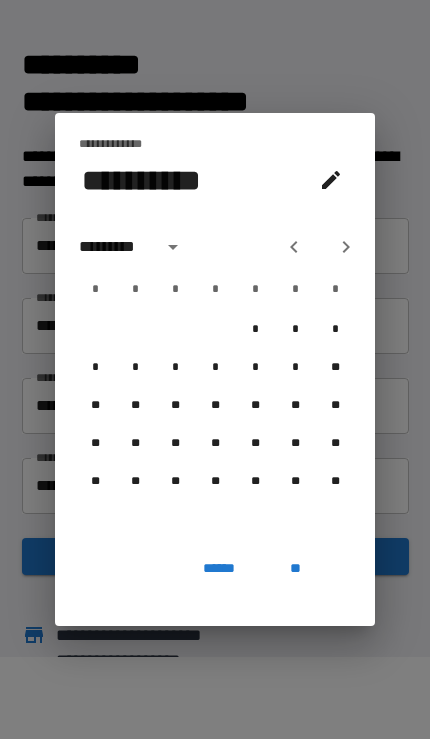 click 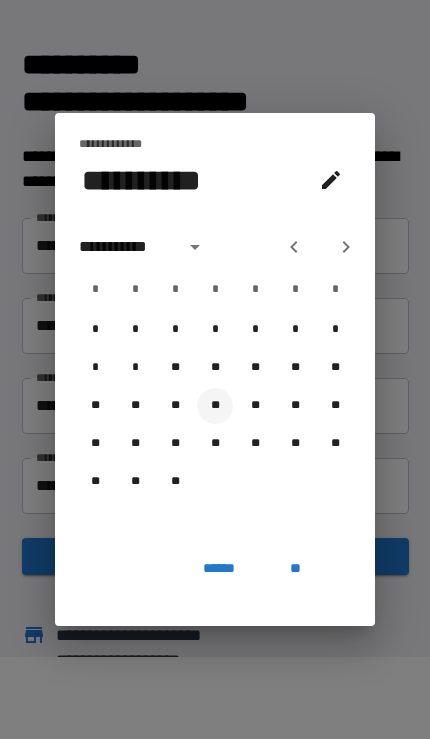 click on "**" at bounding box center [215, 406] 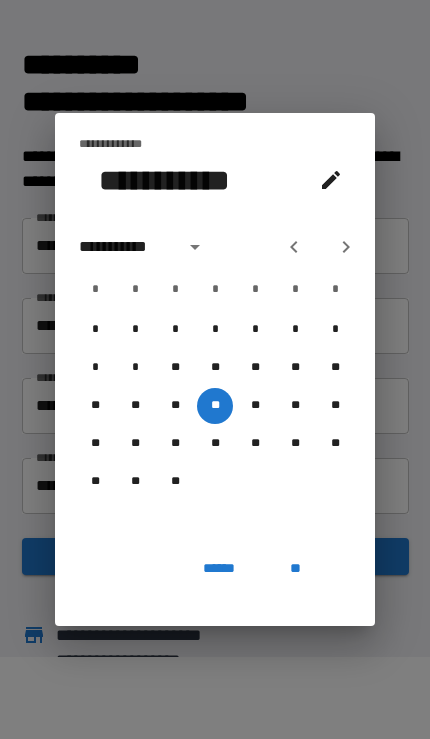 click on "**" at bounding box center [295, 568] 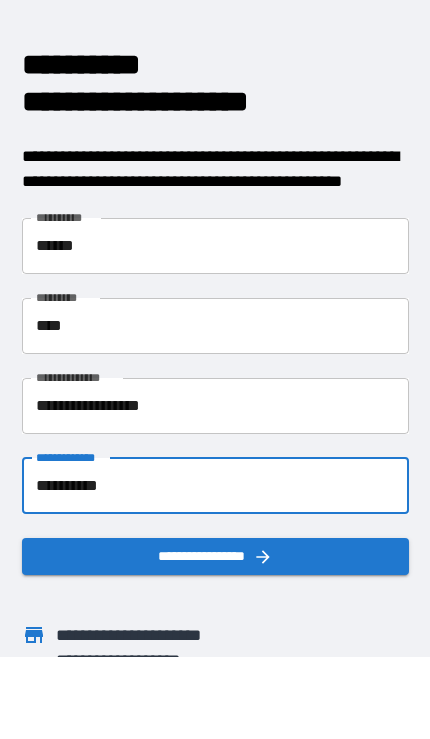 click on "**********" at bounding box center (215, 556) 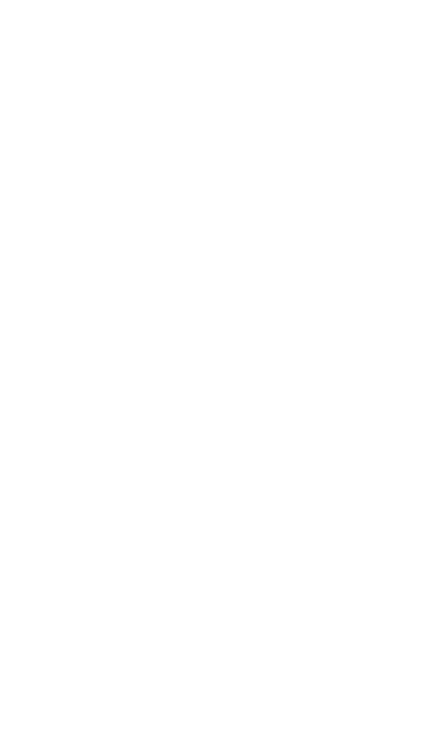 scroll, scrollTop: 0, scrollLeft: 0, axis: both 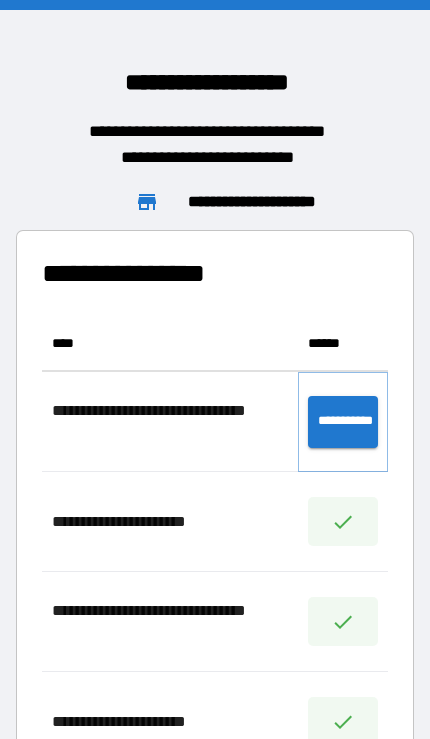 click on "**********" at bounding box center [343, 422] 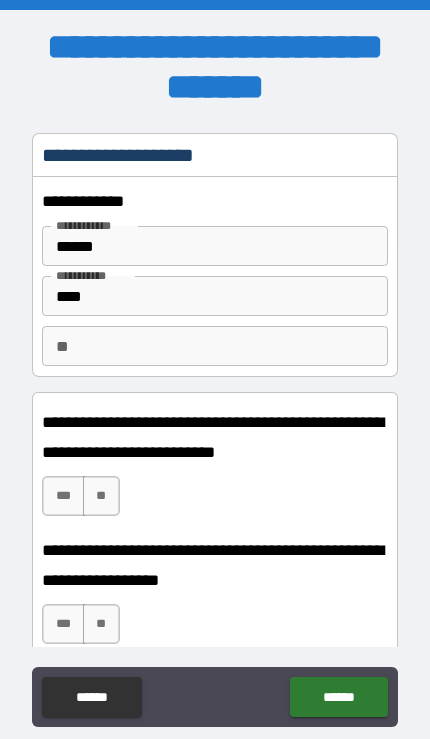 click on "**" at bounding box center [214, 346] 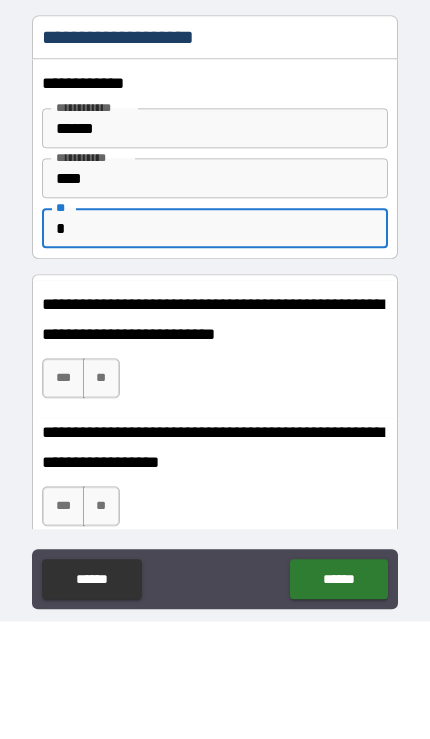 type on "*" 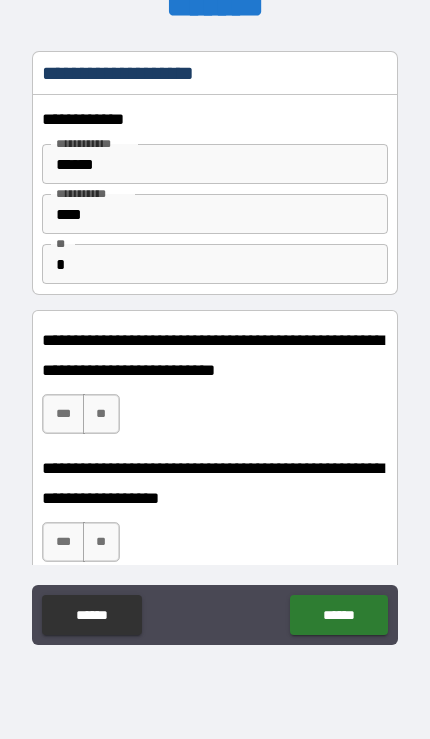 click on "**" at bounding box center [101, 414] 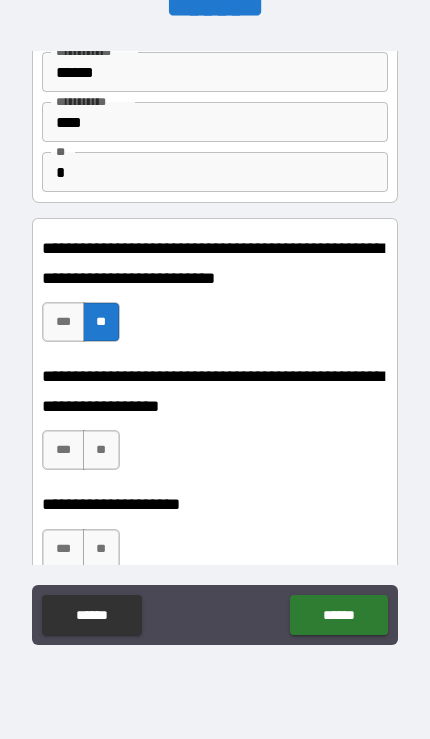 scroll, scrollTop: 113, scrollLeft: 0, axis: vertical 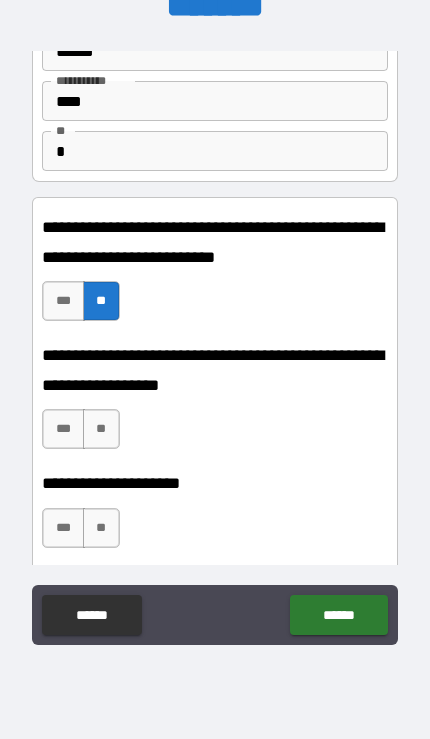 click on "**" at bounding box center [101, 429] 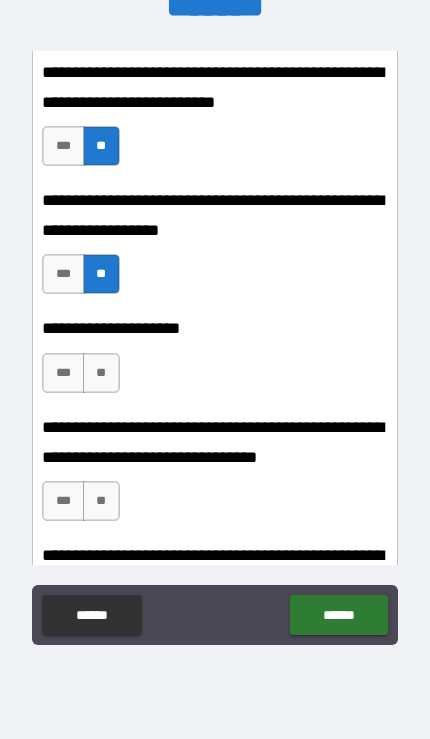 scroll, scrollTop: 269, scrollLeft: 0, axis: vertical 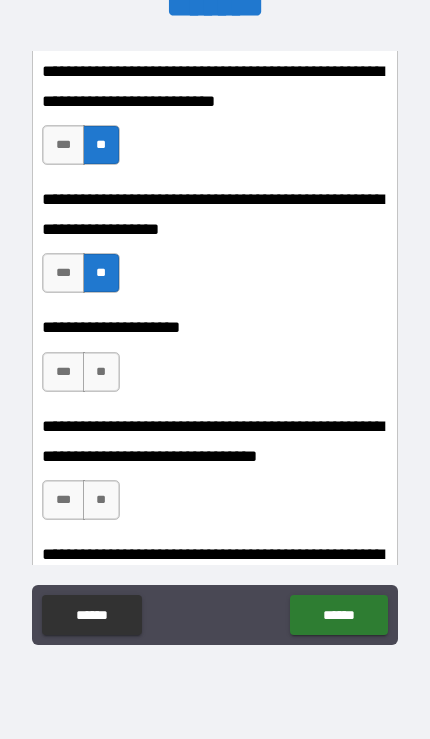 click on "**" at bounding box center (101, 372) 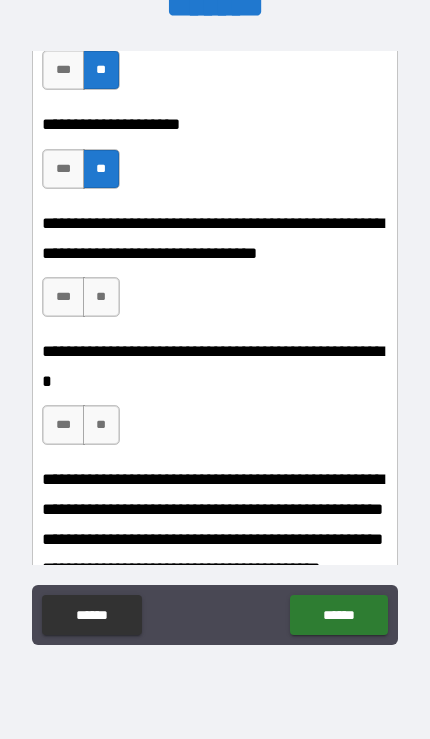 scroll, scrollTop: 482, scrollLeft: 0, axis: vertical 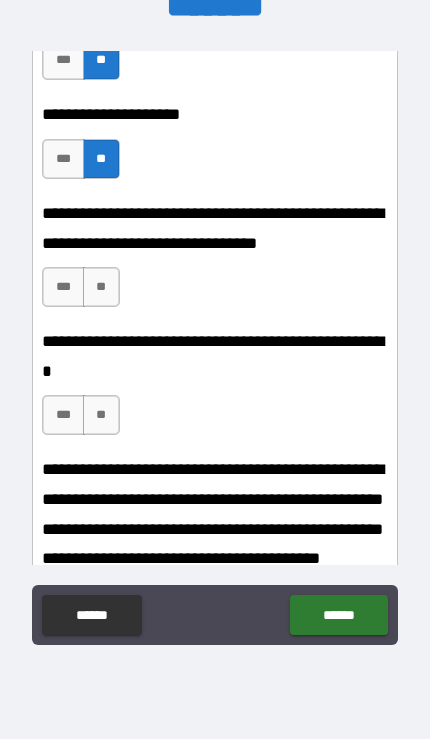 click on "**" at bounding box center [101, 287] 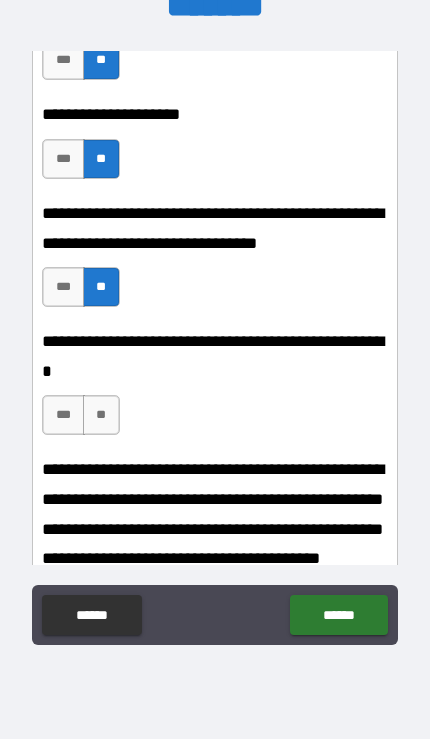 click on "**" at bounding box center (101, 415) 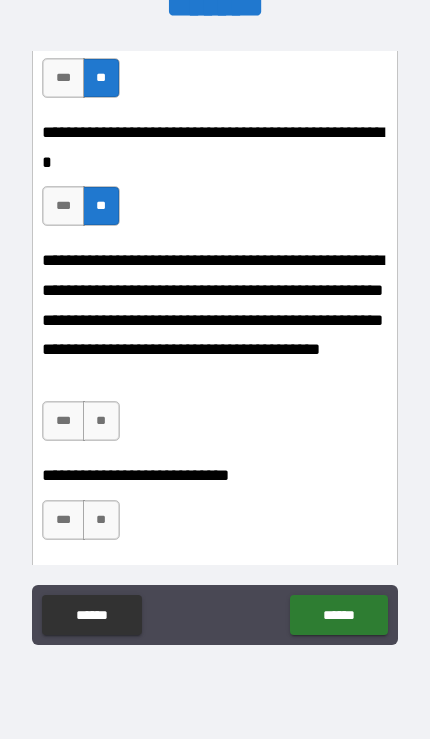 scroll, scrollTop: 720, scrollLeft: 0, axis: vertical 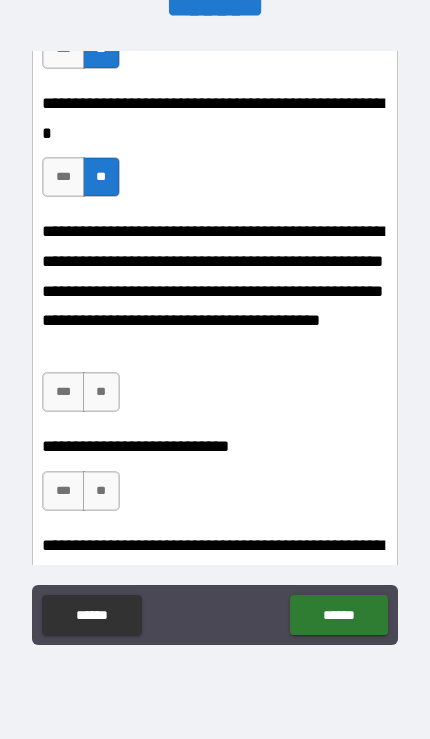click on "**" at bounding box center (101, 392) 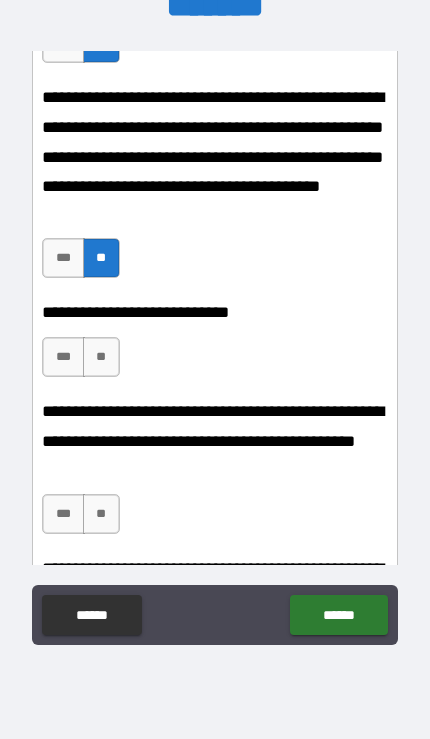 scroll, scrollTop: 861, scrollLeft: 0, axis: vertical 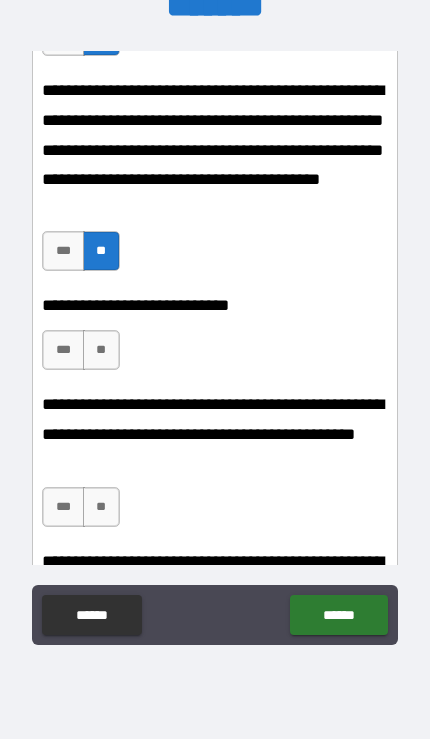 click on "**" at bounding box center (101, 350) 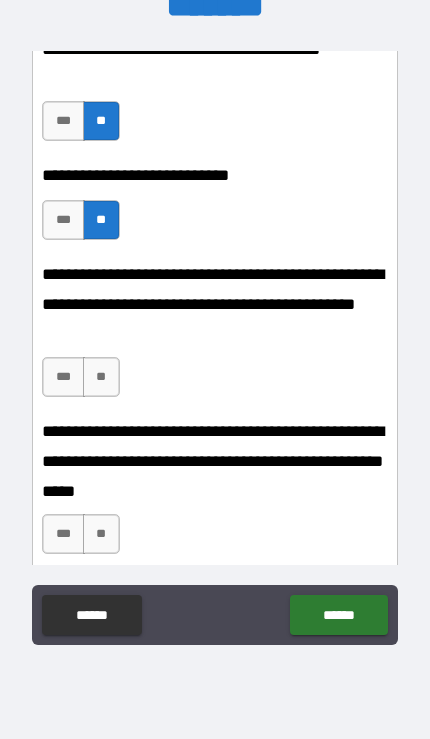 scroll, scrollTop: 1017, scrollLeft: 0, axis: vertical 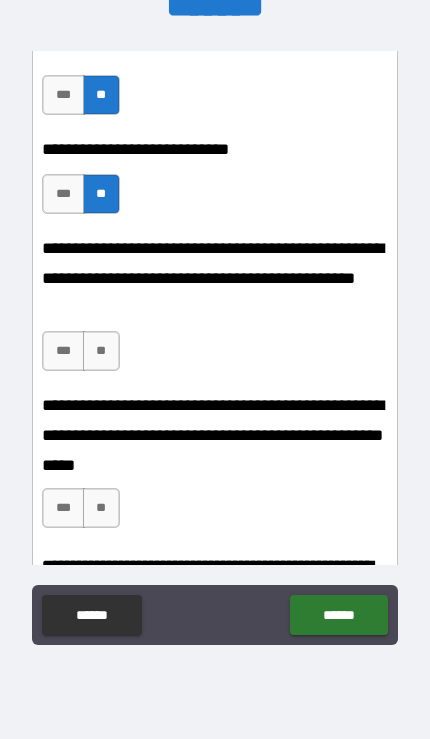 click on "**" at bounding box center [101, 351] 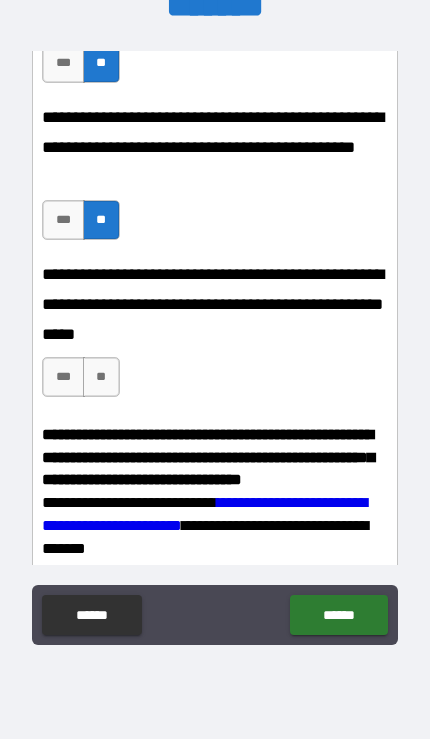scroll, scrollTop: 1156, scrollLeft: 0, axis: vertical 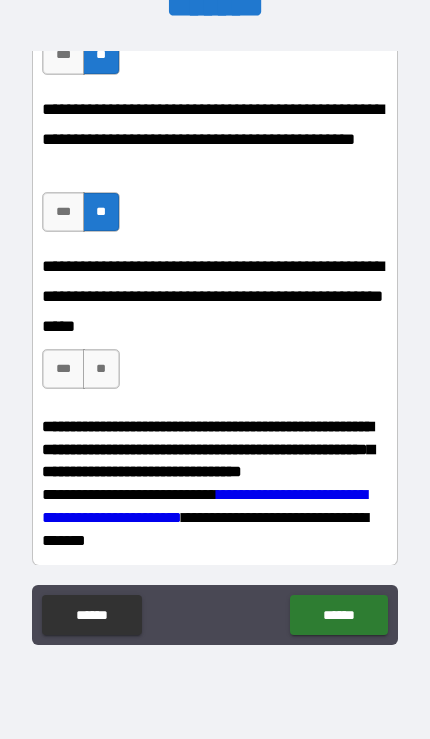 click on "**" at bounding box center [101, 369] 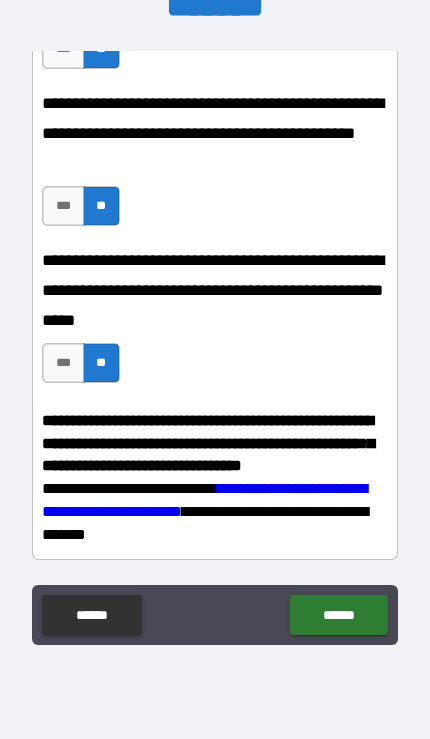scroll, scrollTop: 1182, scrollLeft: 0, axis: vertical 